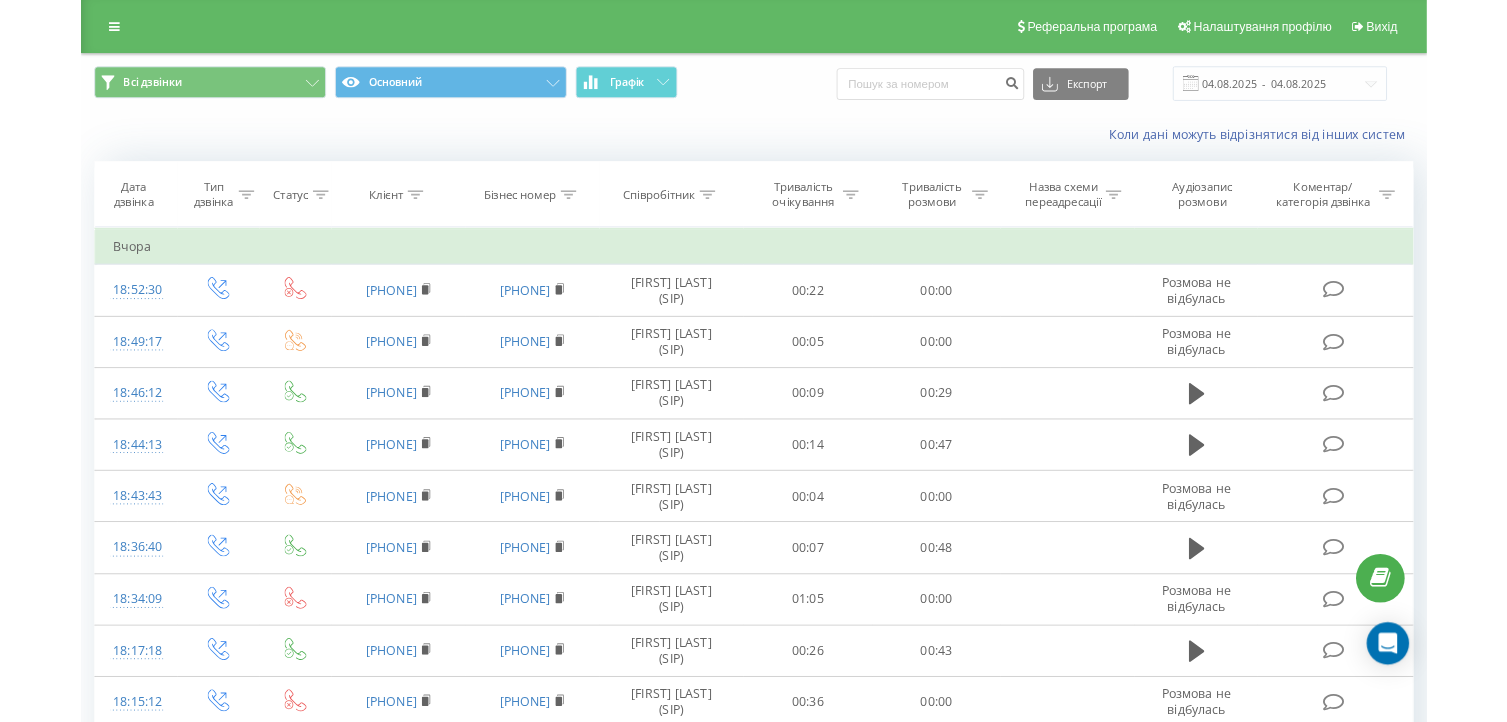 scroll, scrollTop: 0, scrollLeft: 0, axis: both 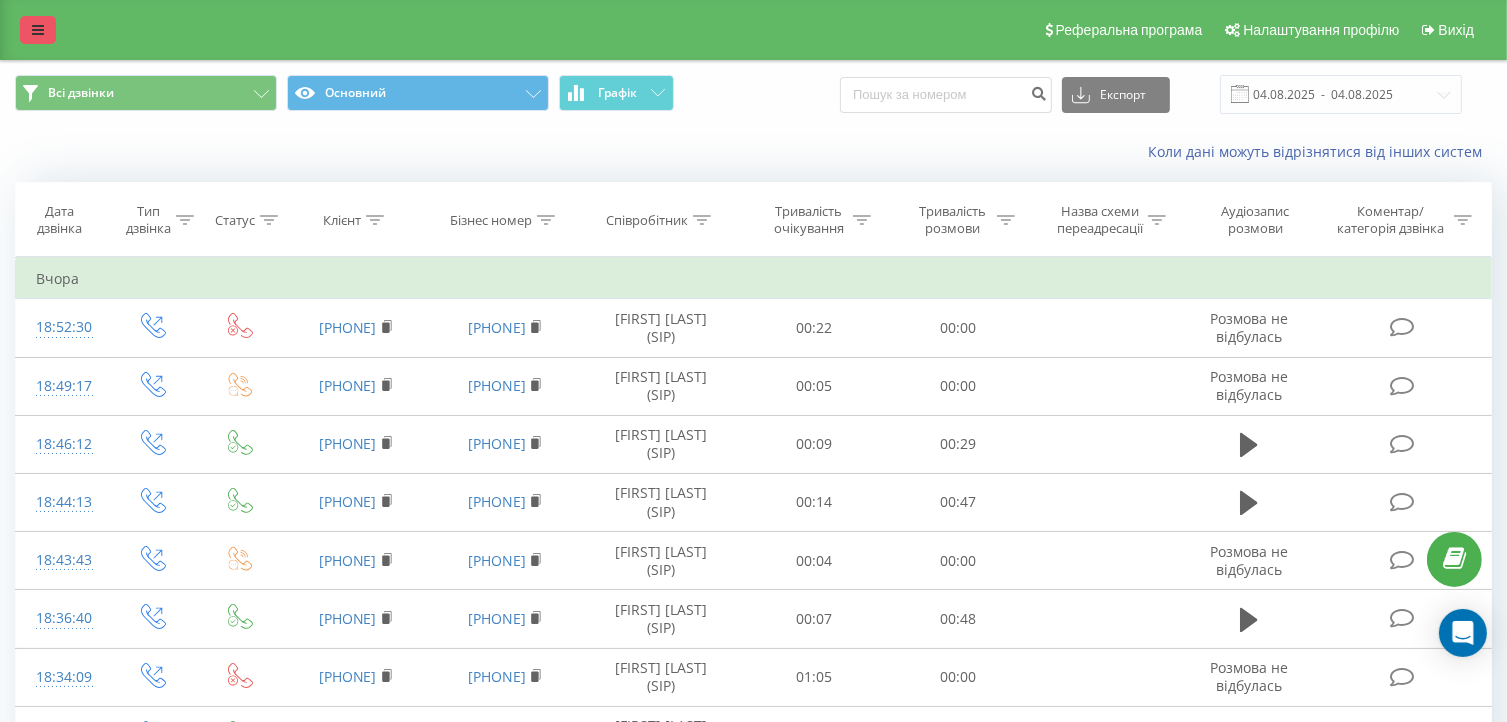 click at bounding box center (38, 30) 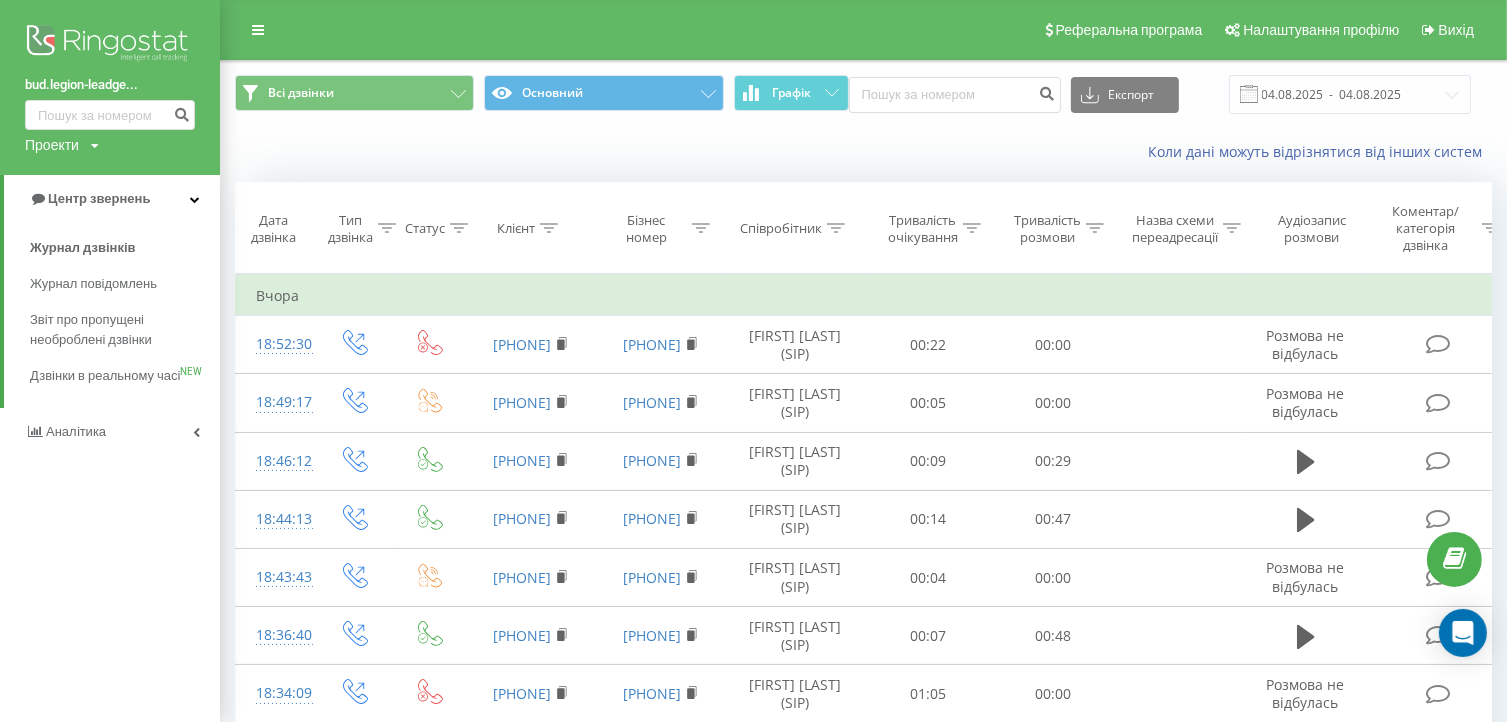 click at bounding box center [110, 45] 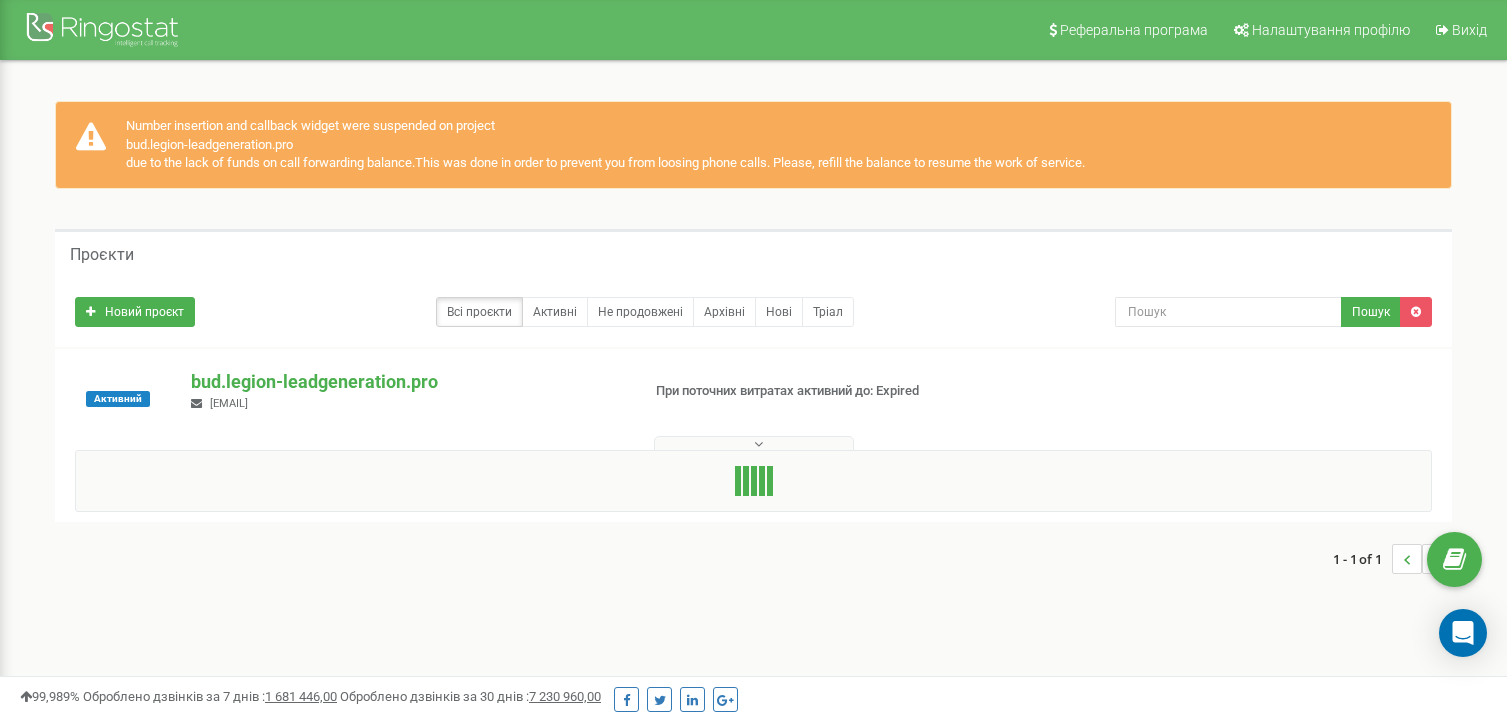 scroll, scrollTop: 0, scrollLeft: 0, axis: both 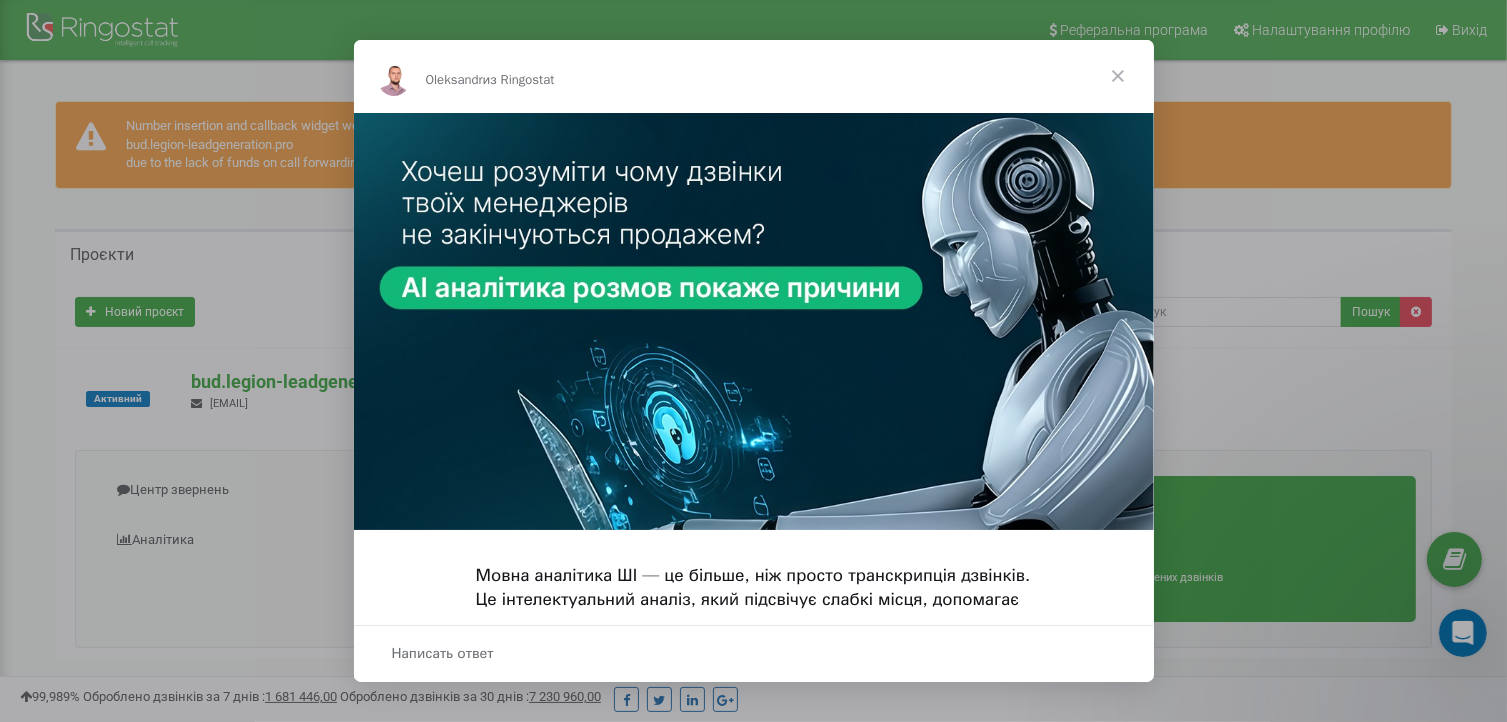 click at bounding box center [1118, 76] 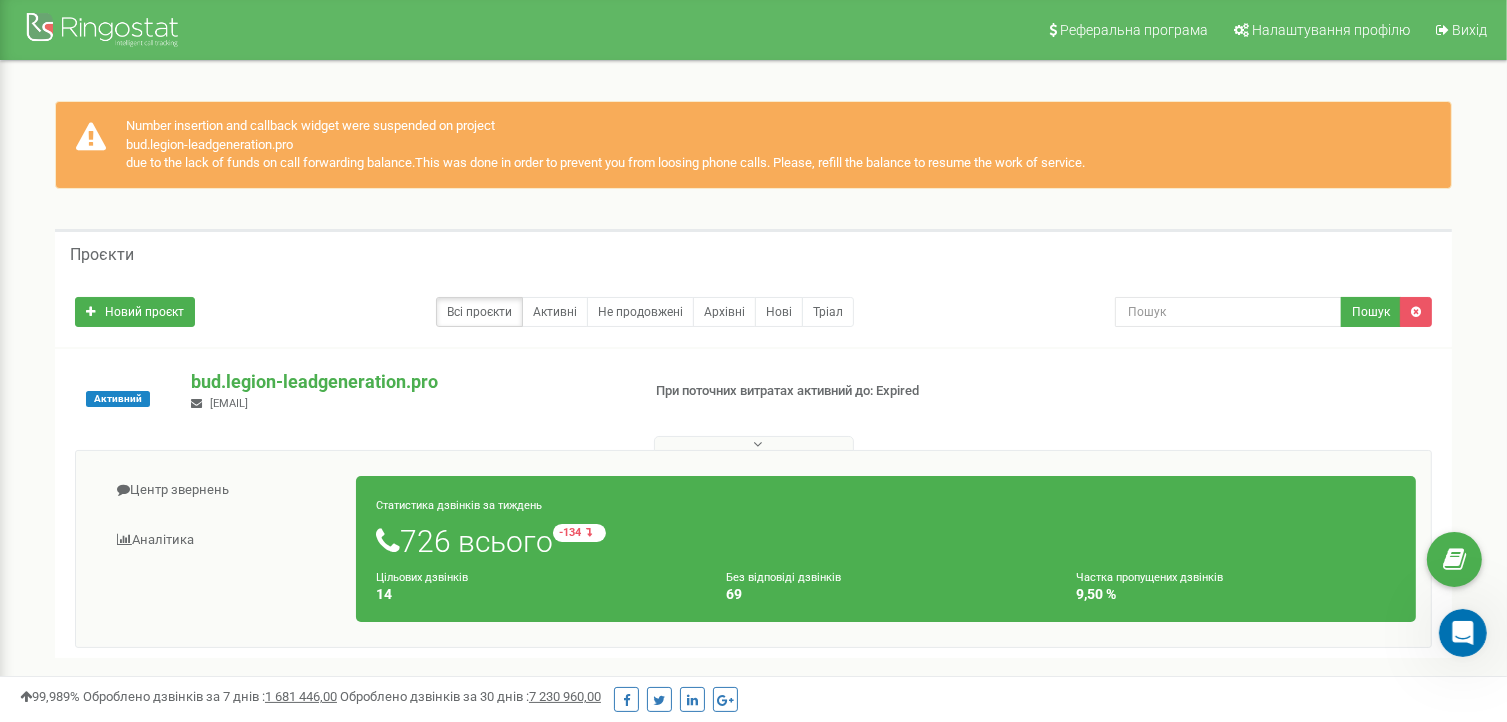 drag, startPoint x: 1158, startPoint y: 174, endPoint x: 125, endPoint y: 129, distance: 1033.9797 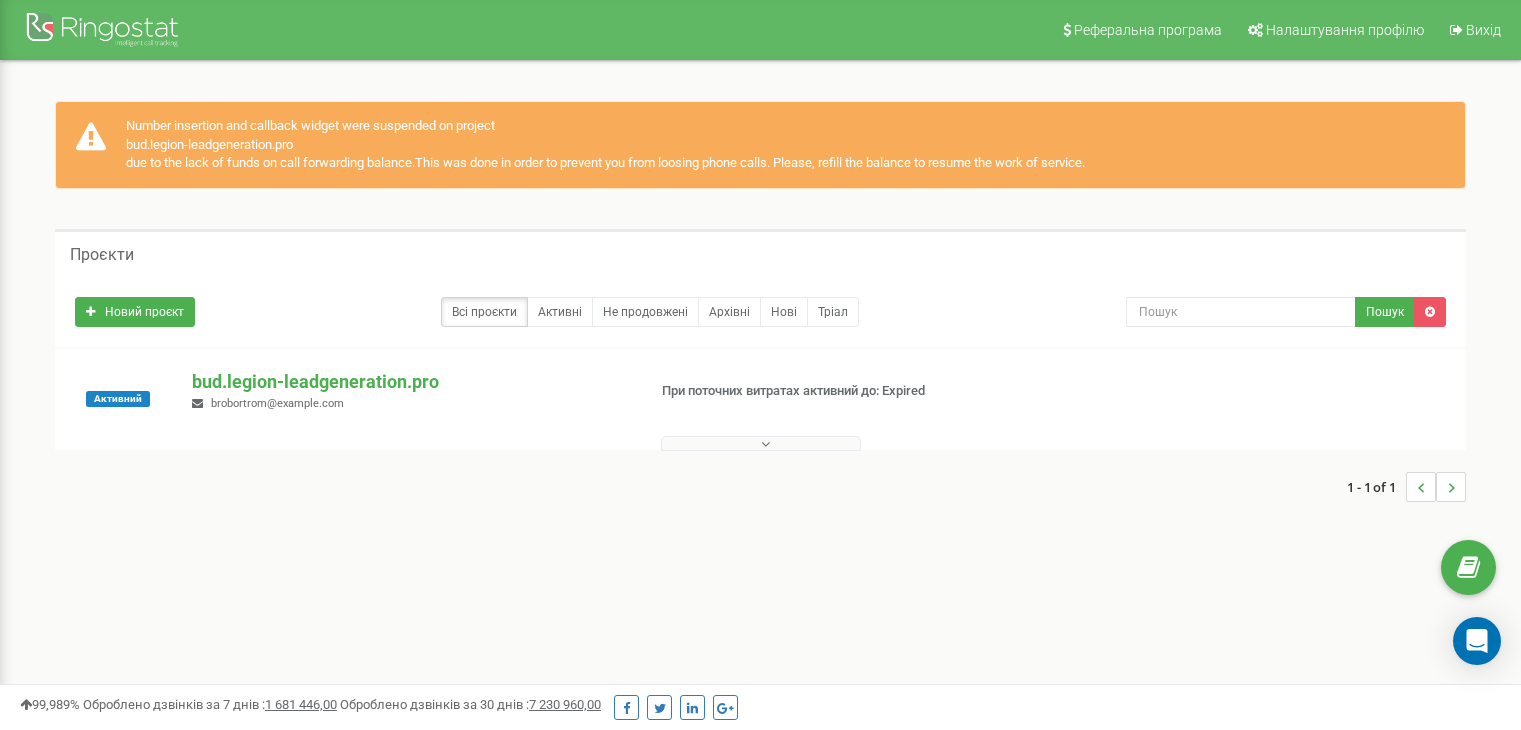 scroll, scrollTop: 0, scrollLeft: 0, axis: both 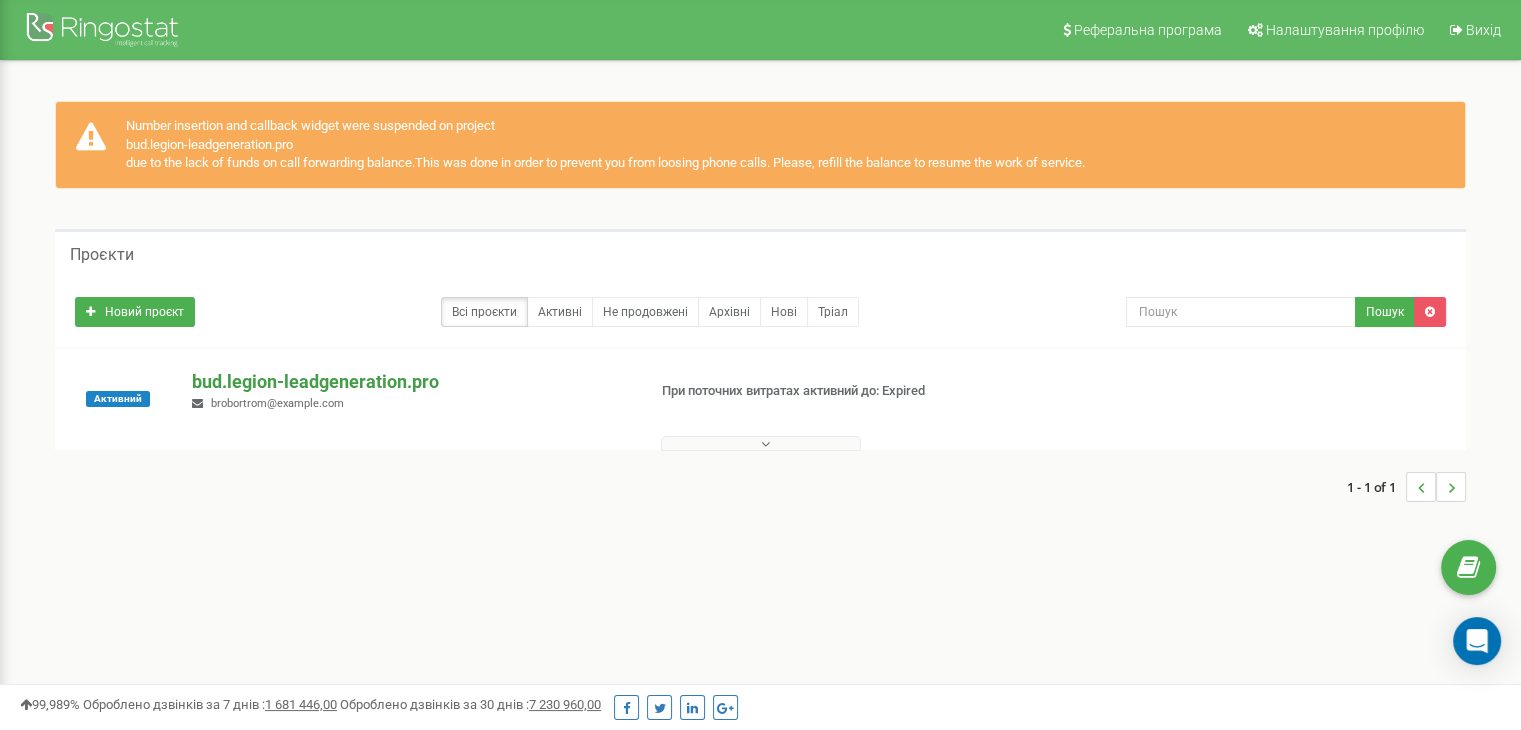 click on "bud.legion-leadgeneration.pro" at bounding box center (410, 382) 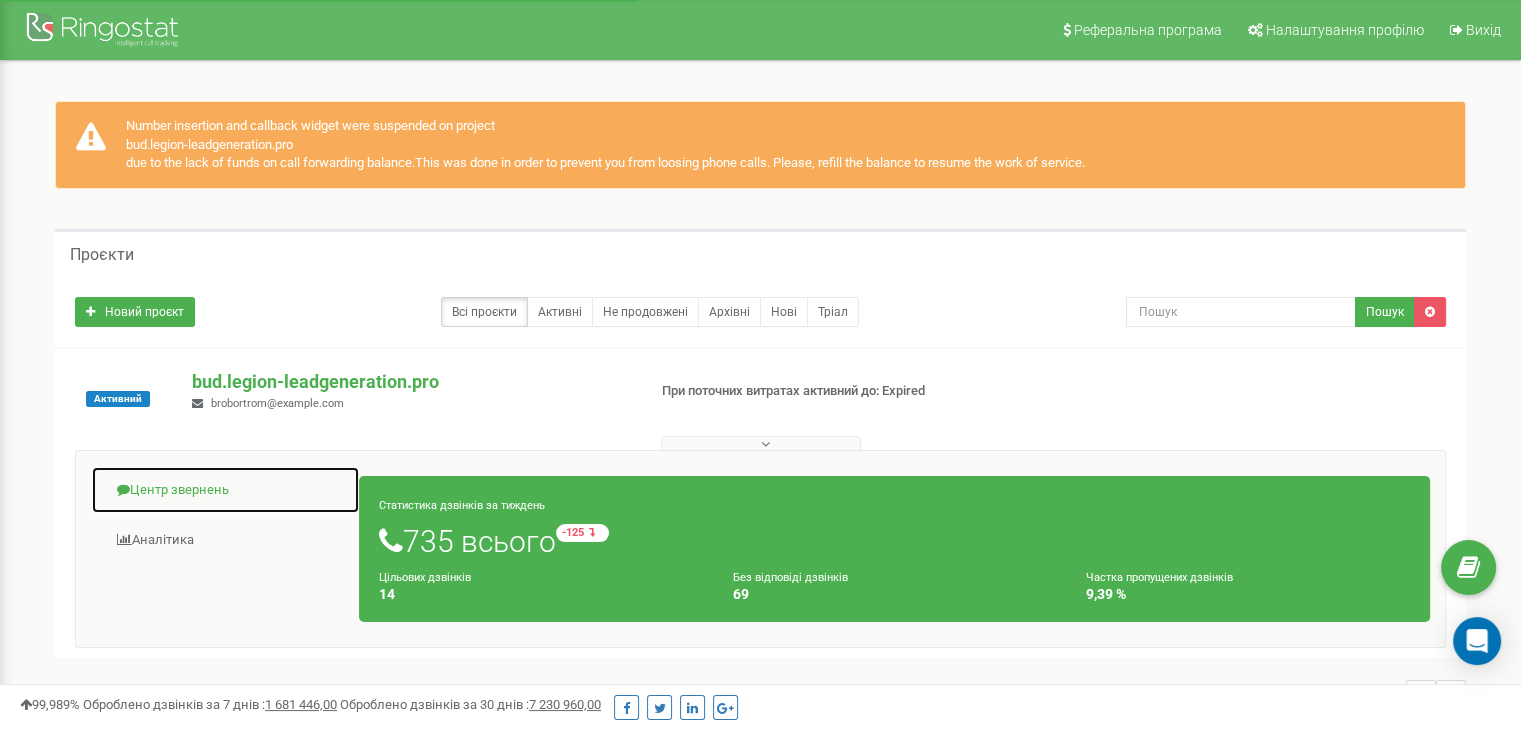 click on "Центр звернень" at bounding box center (225, 490) 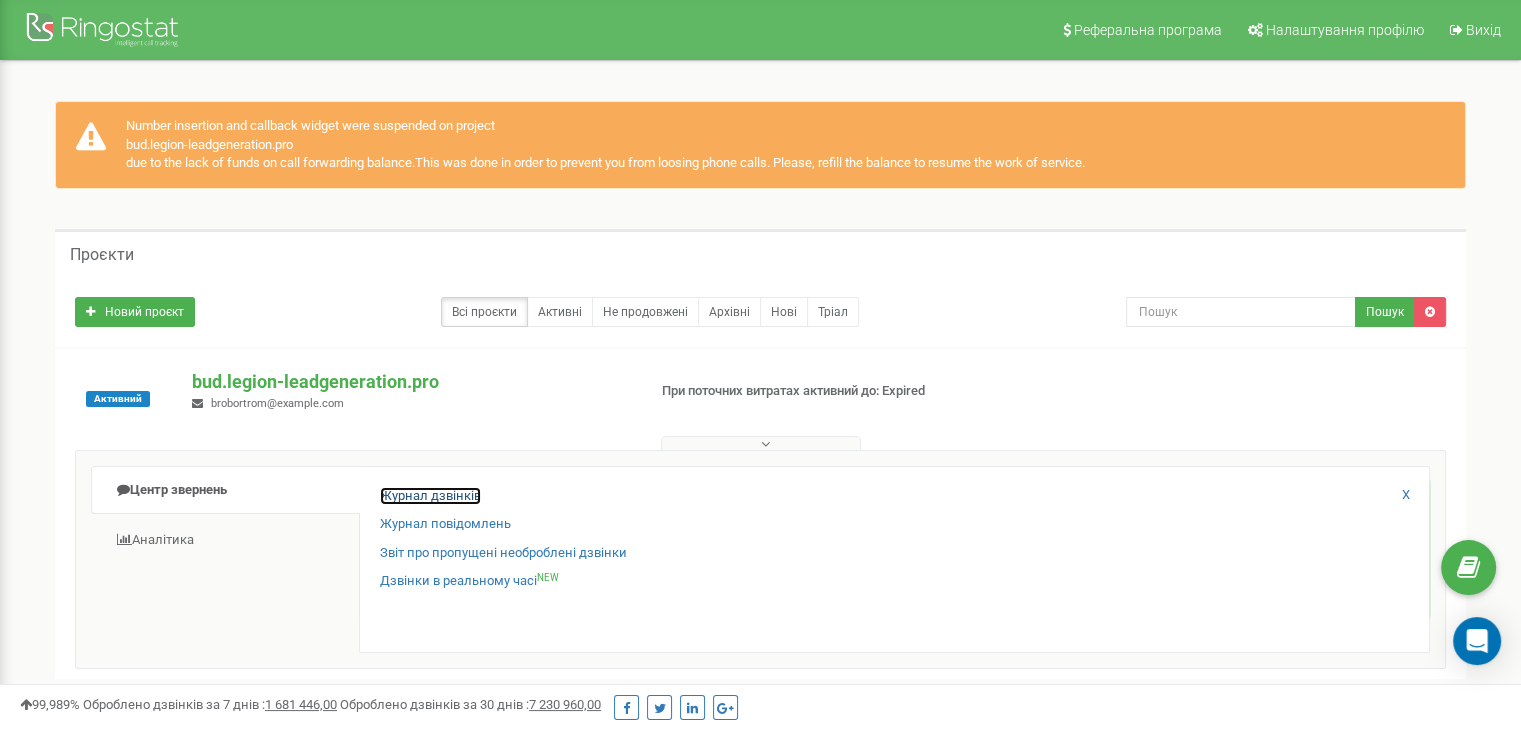 click on "Журнал дзвінків" at bounding box center [430, 496] 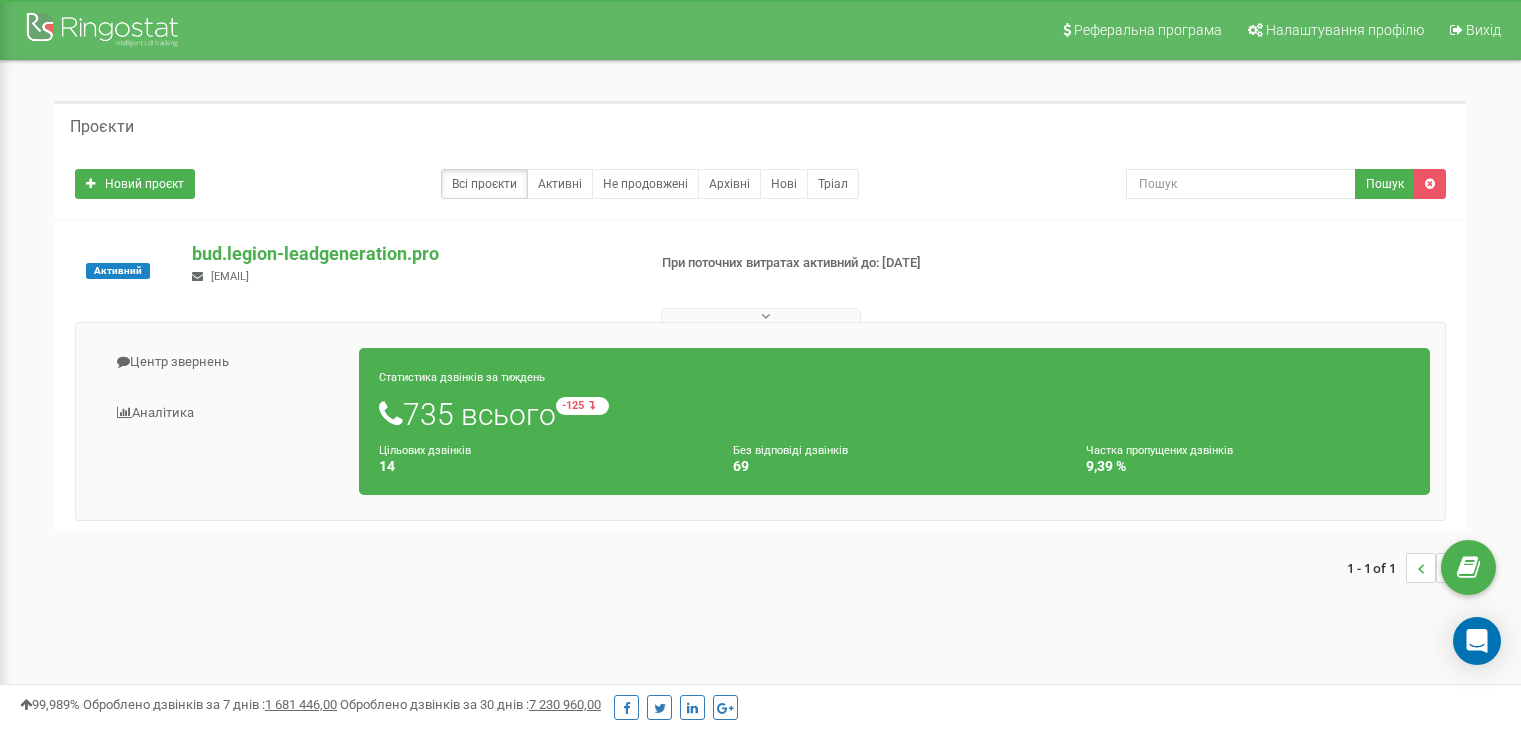 scroll, scrollTop: 0, scrollLeft: 0, axis: both 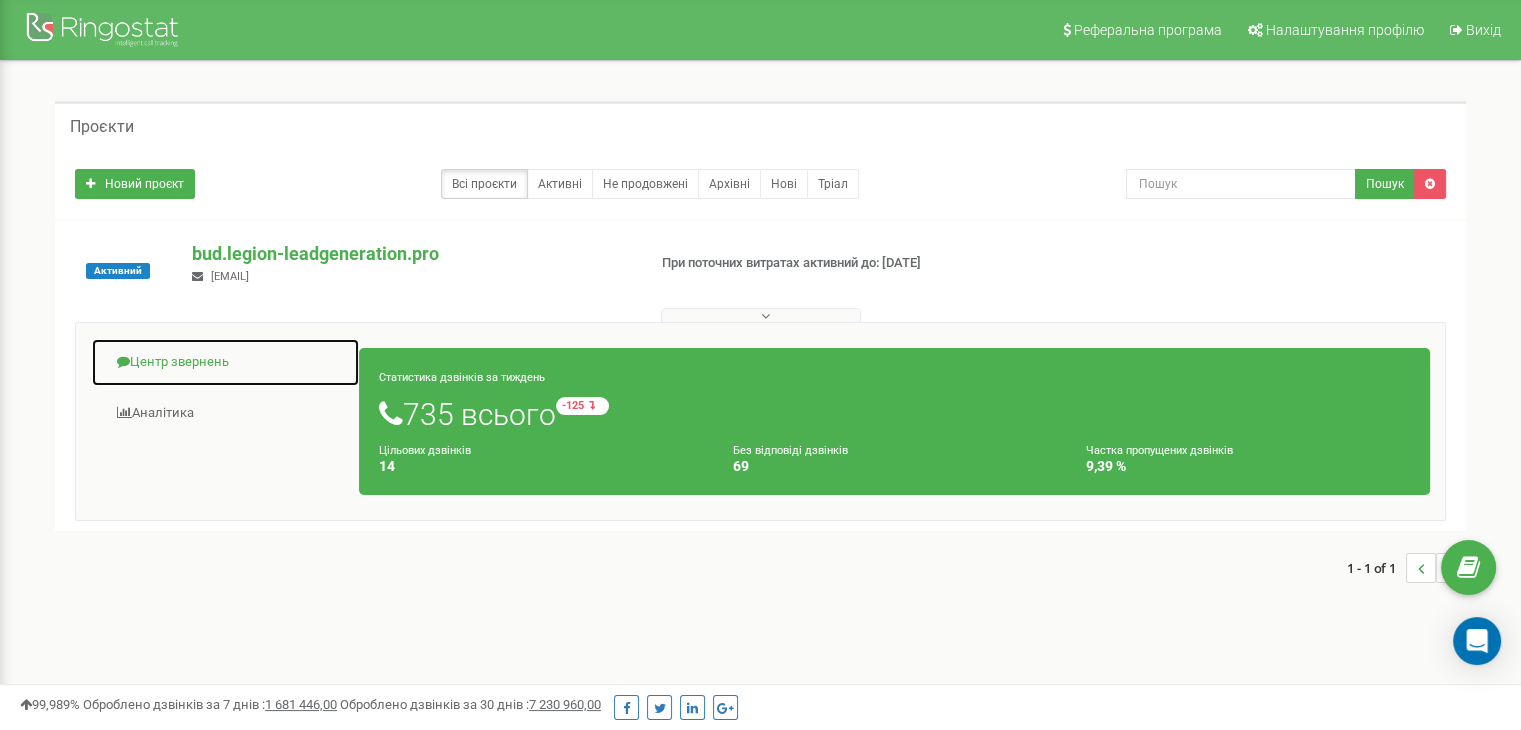 click on "Центр звернень" at bounding box center (225, 362) 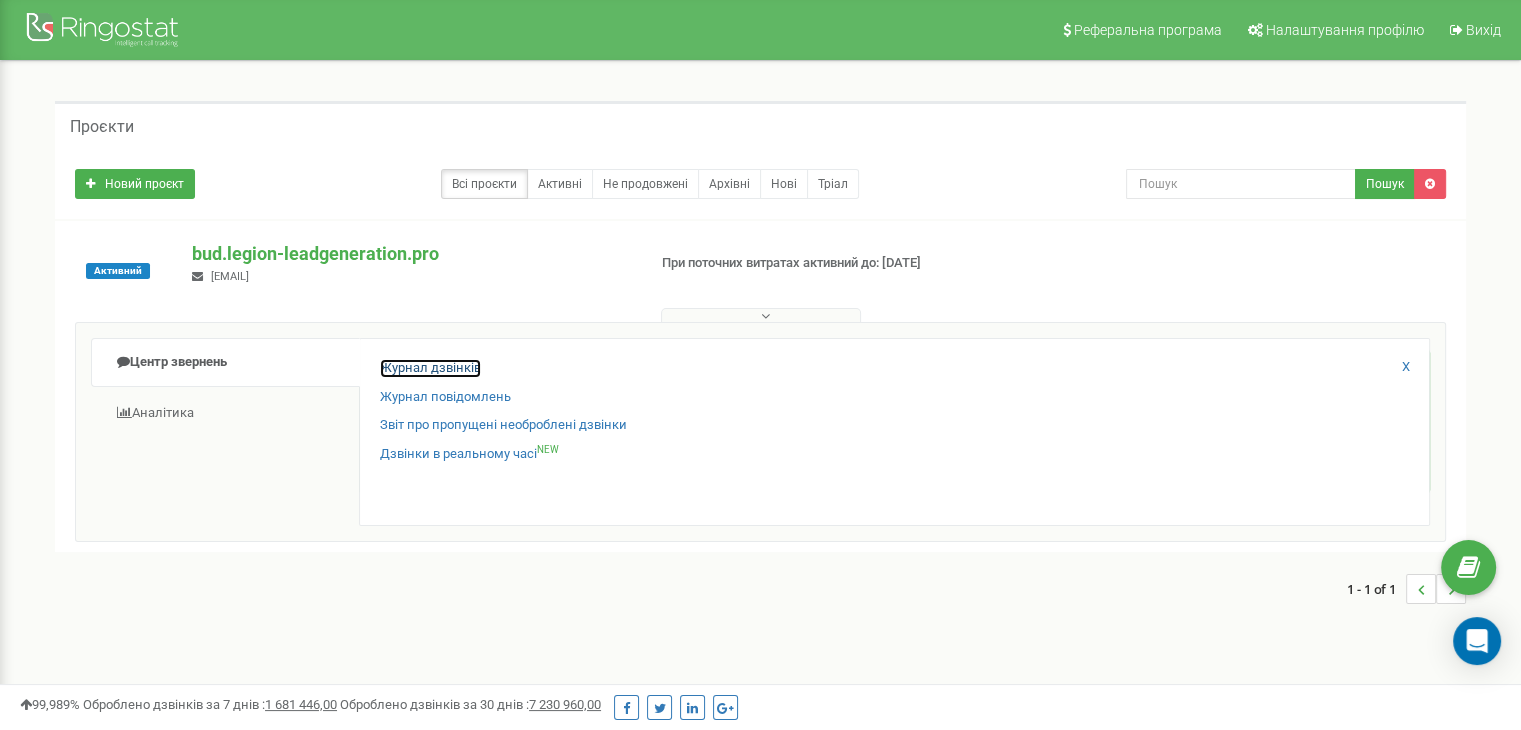 click on "Журнал дзвінків" at bounding box center [430, 368] 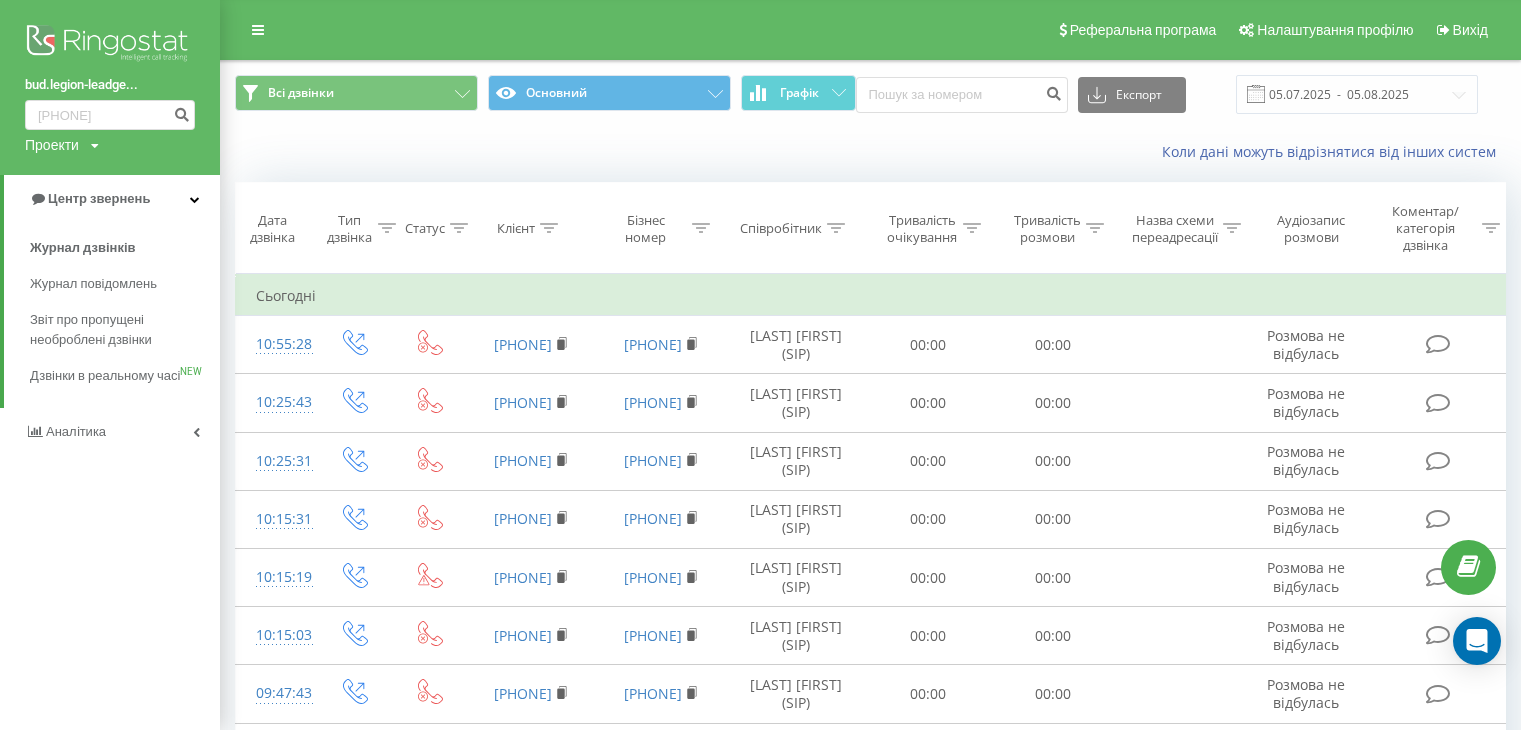 scroll, scrollTop: 0, scrollLeft: 0, axis: both 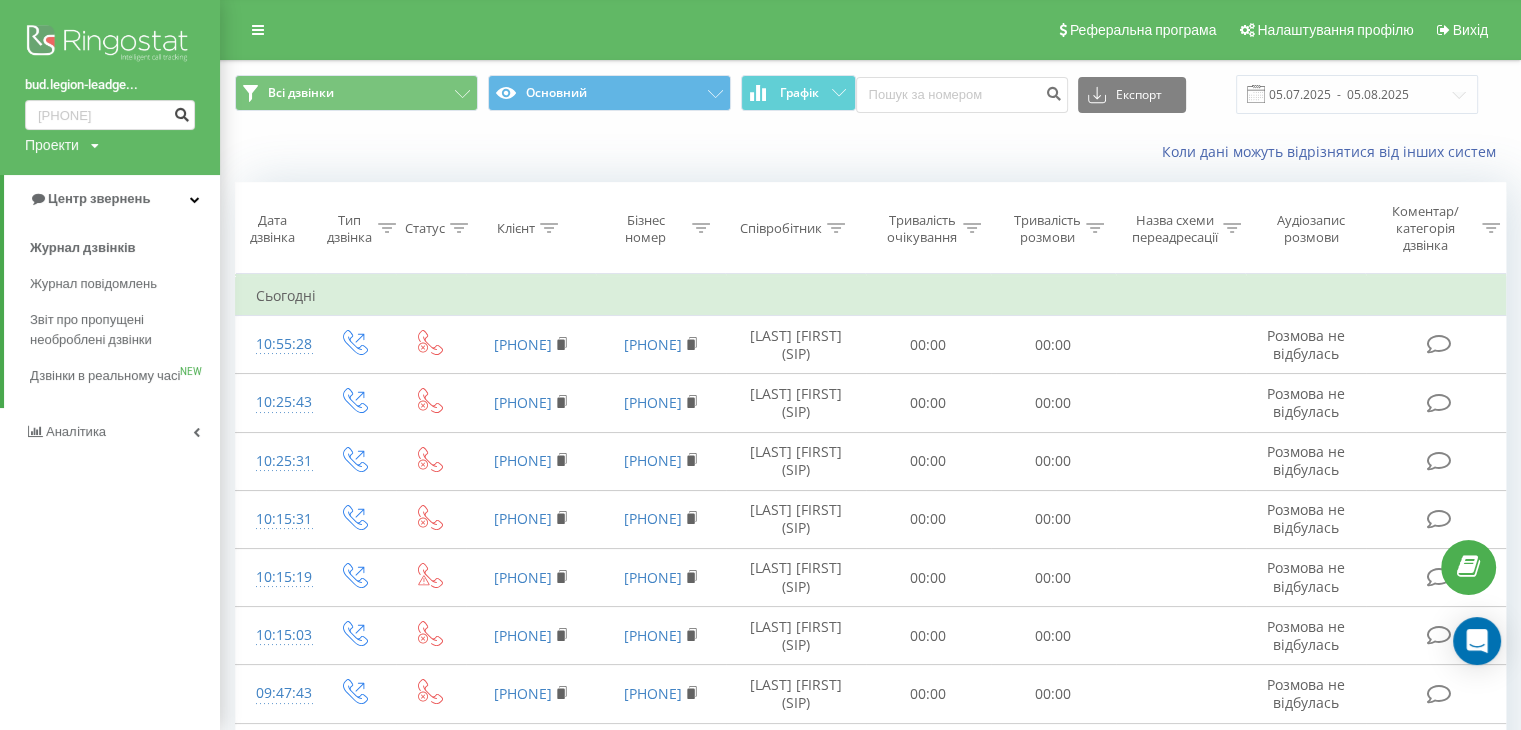 type on "[PHONE]" 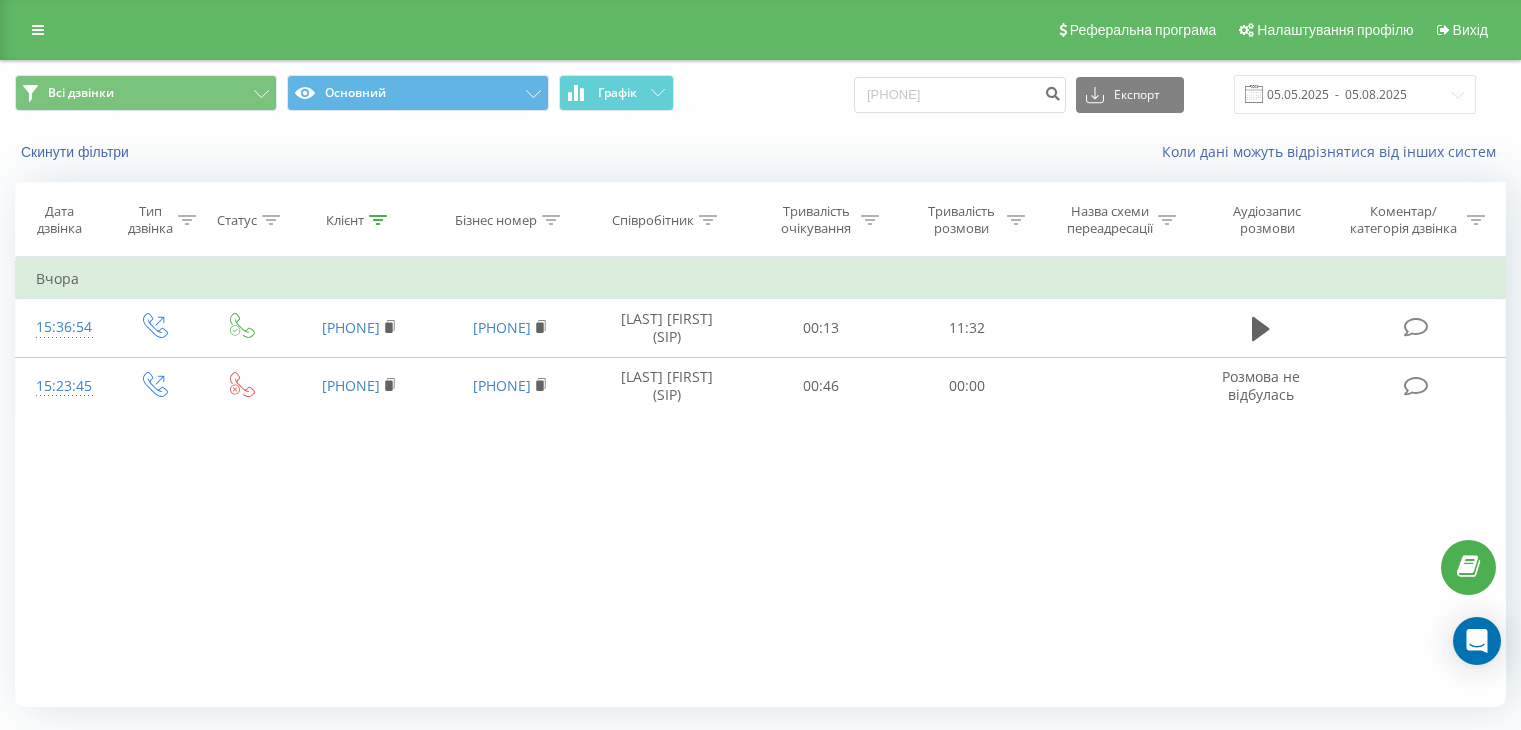 click 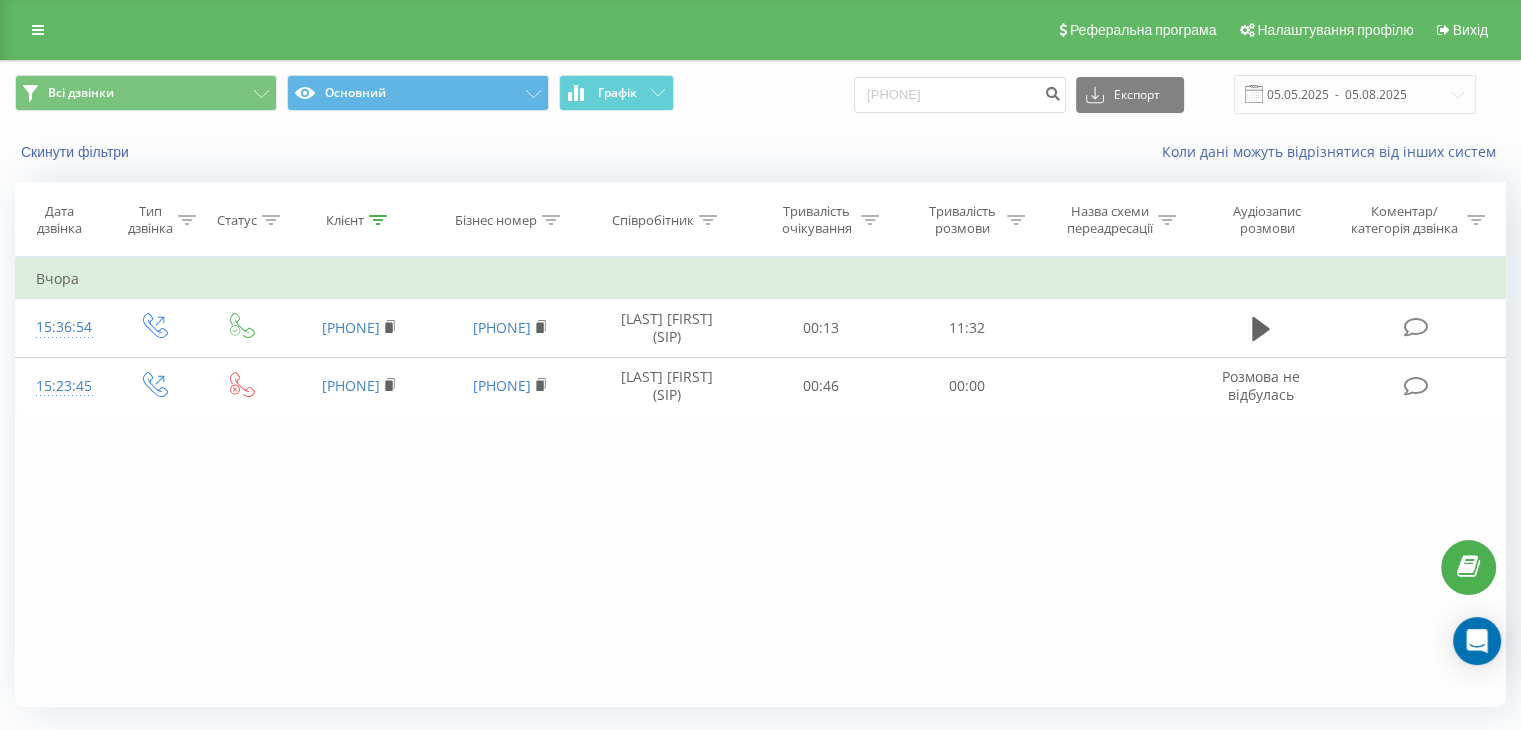 scroll, scrollTop: 0, scrollLeft: 0, axis: both 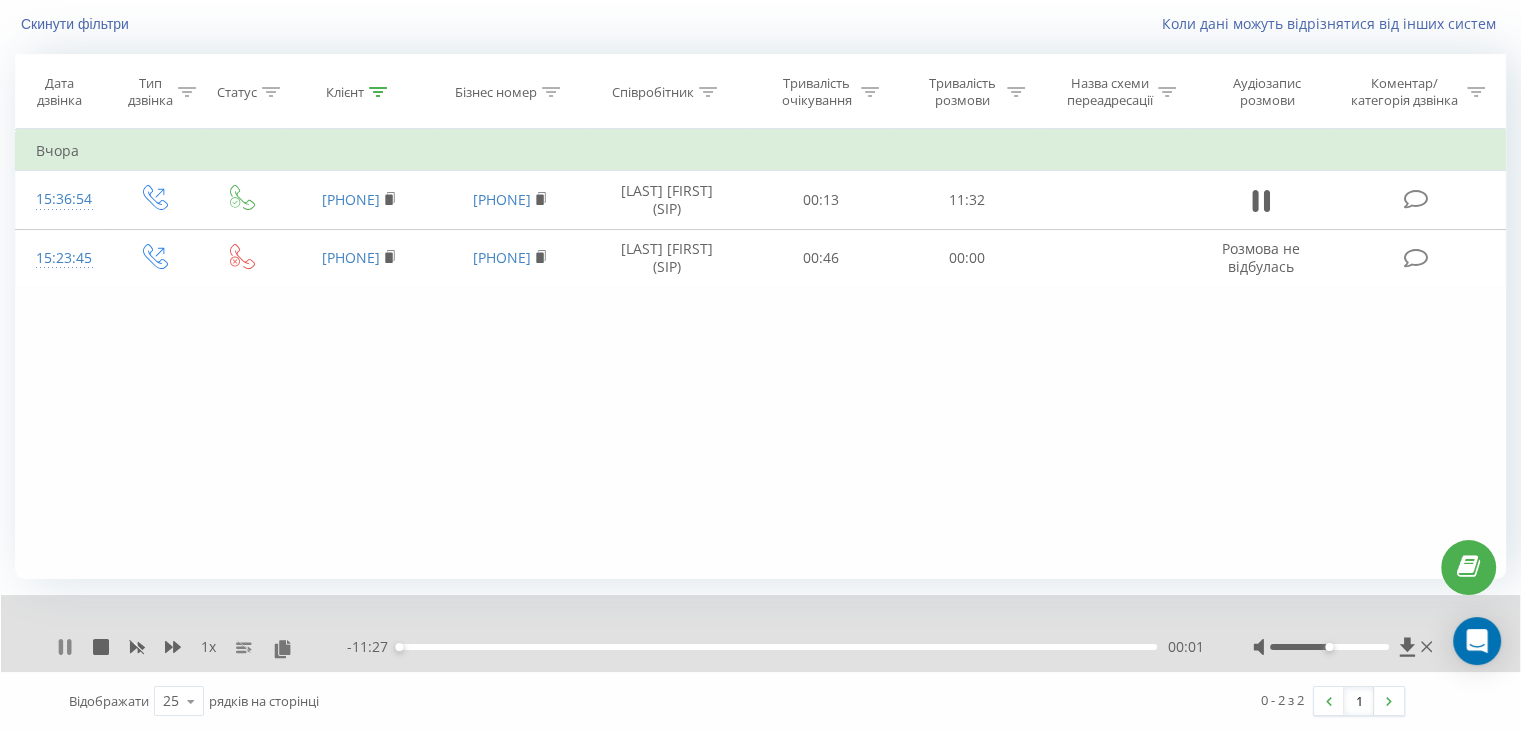 click 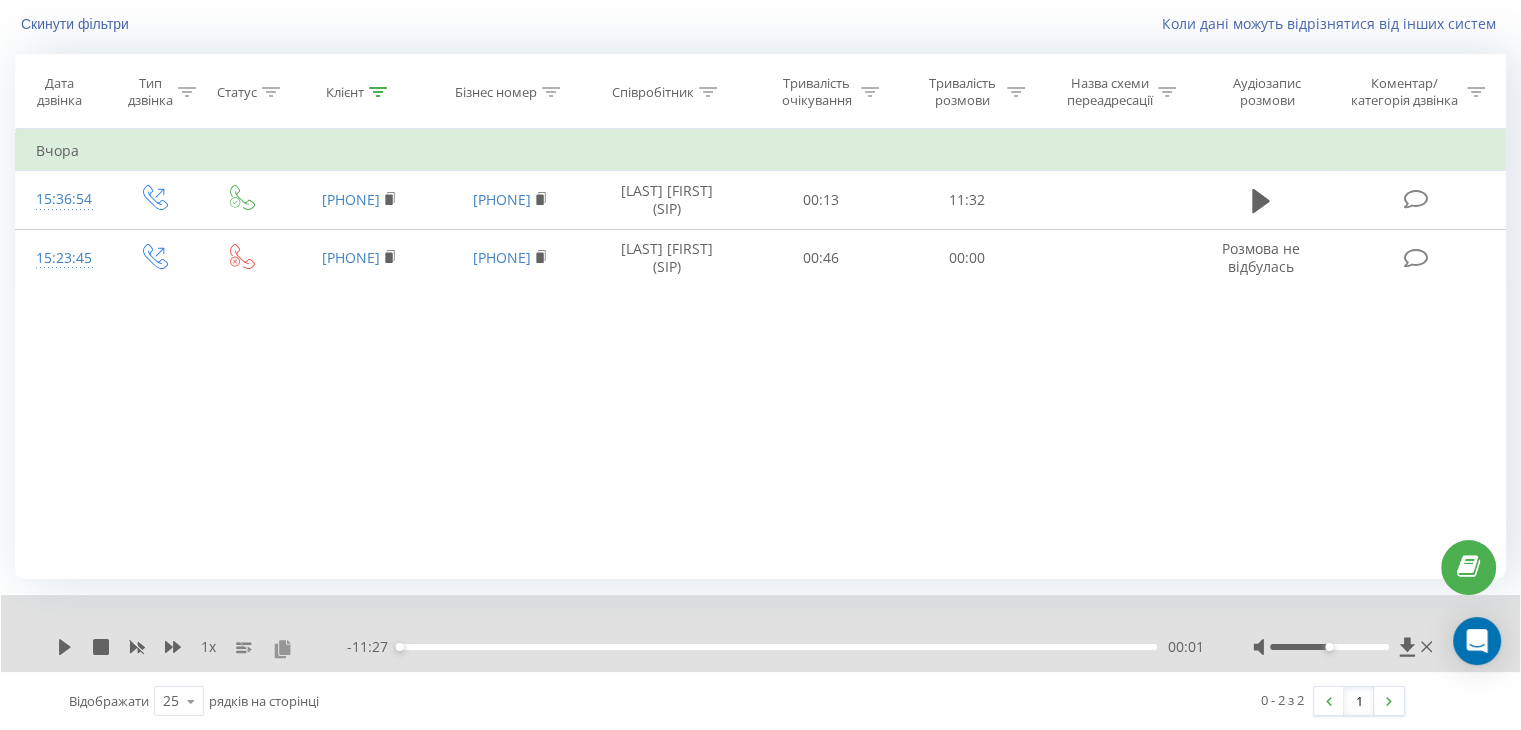 click at bounding box center [282, 648] 